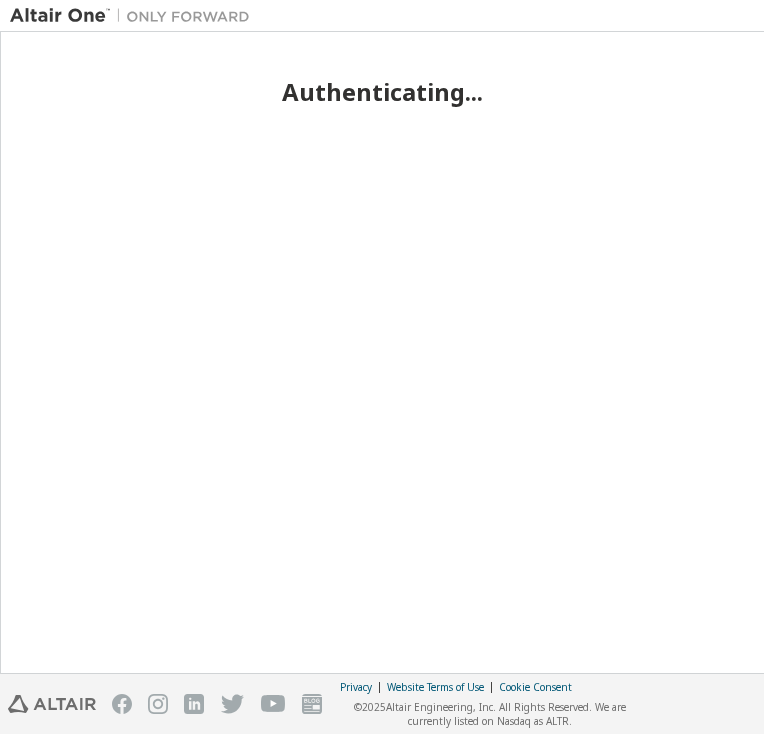 scroll, scrollTop: 0, scrollLeft: 0, axis: both 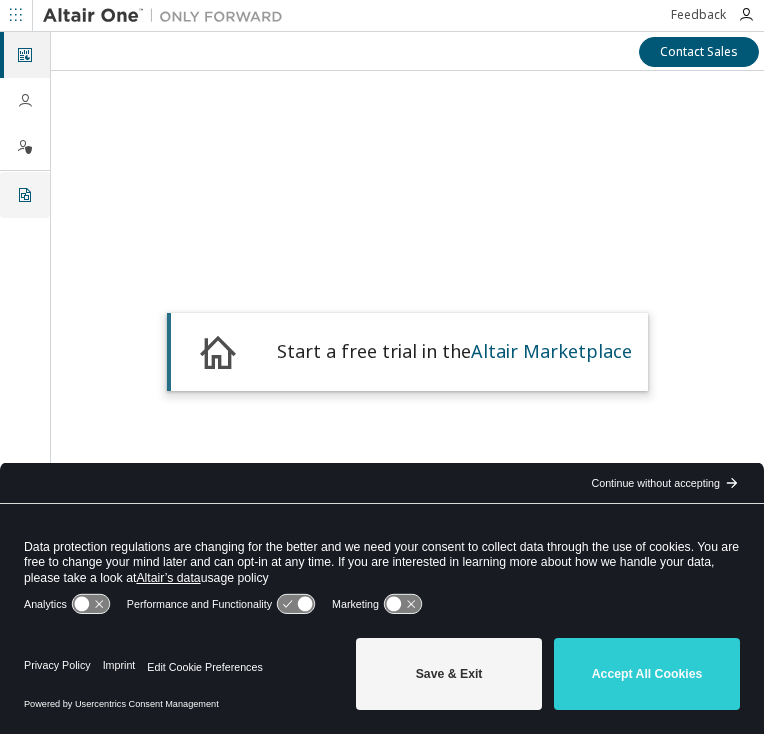click at bounding box center [25, 195] 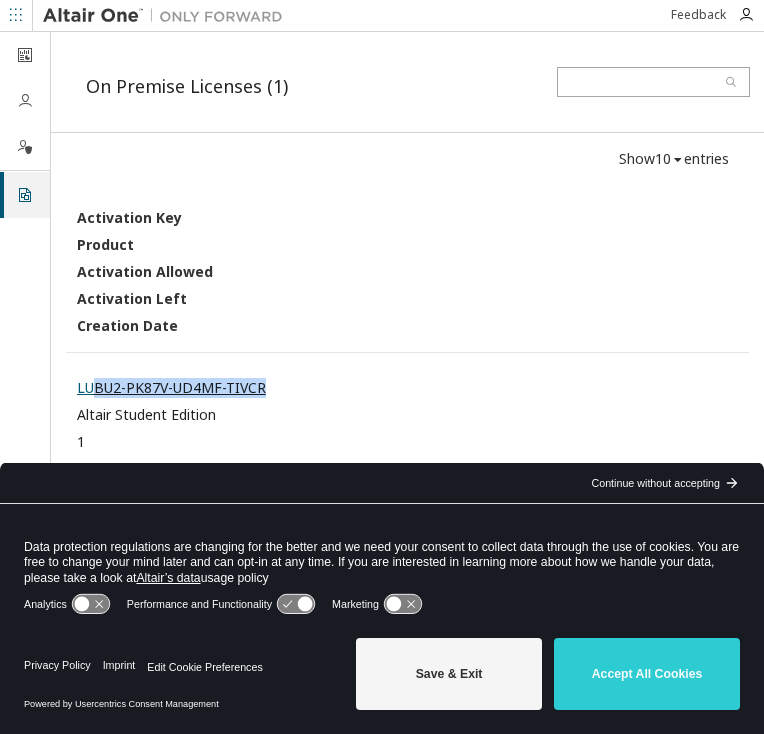 drag, startPoint x: 330, startPoint y: 384, endPoint x: 97, endPoint y: 384, distance: 233 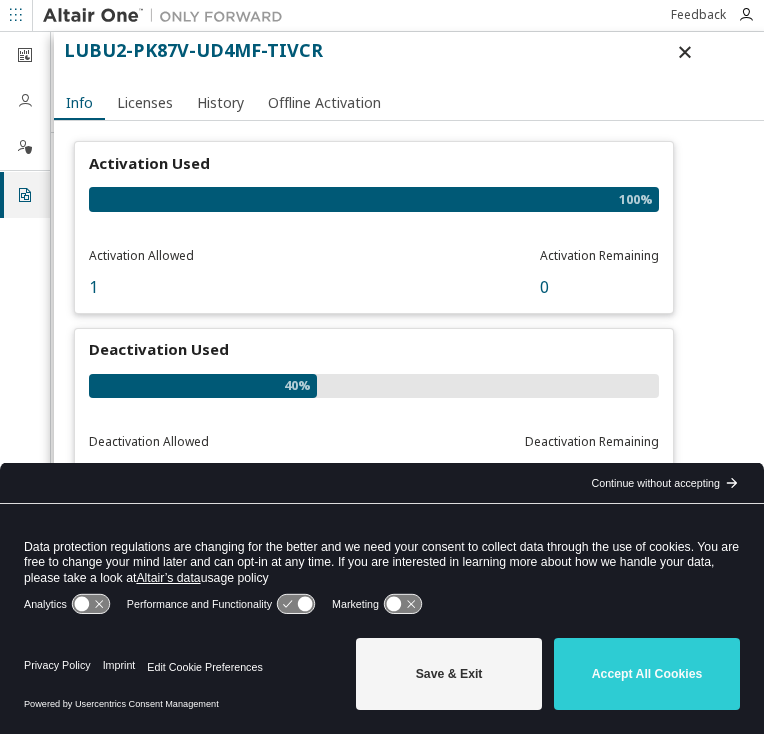 click on "Dashboard User Profile Company Profile License Settings On-Prem" at bounding box center [25, 352] 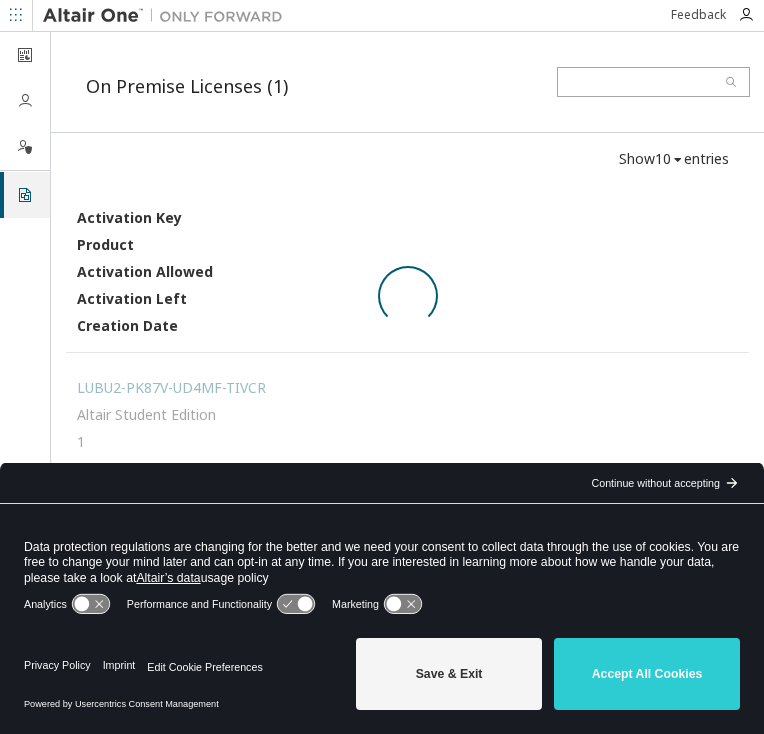 click on "Altair Student Edition" at bounding box center [407, 414] 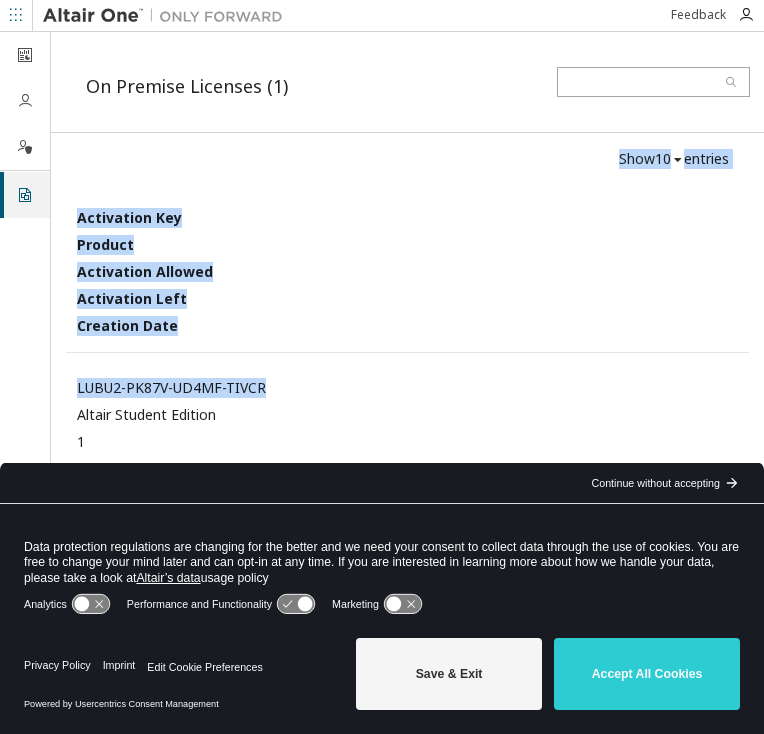 drag, startPoint x: 272, startPoint y: 386, endPoint x: 64, endPoint y: 398, distance: 208.34587 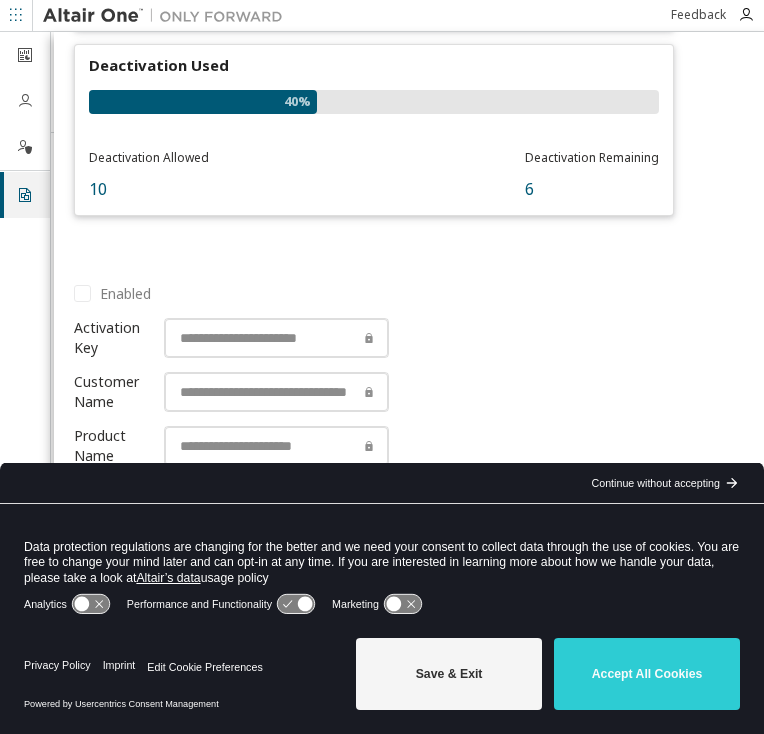scroll, scrollTop: 0, scrollLeft: 0, axis: both 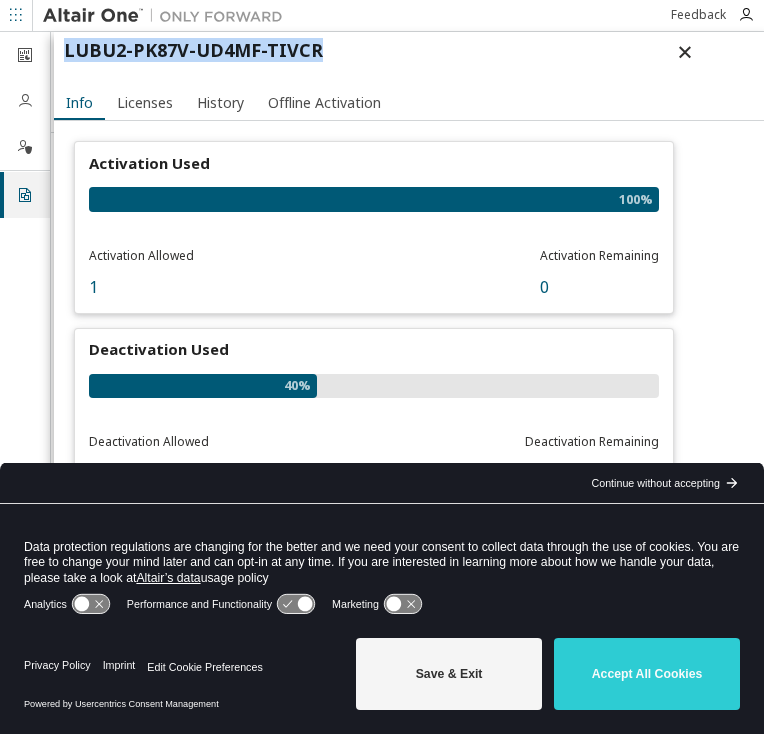 drag, startPoint x: 340, startPoint y: 54, endPoint x: 62, endPoint y: 59, distance: 278.04495 